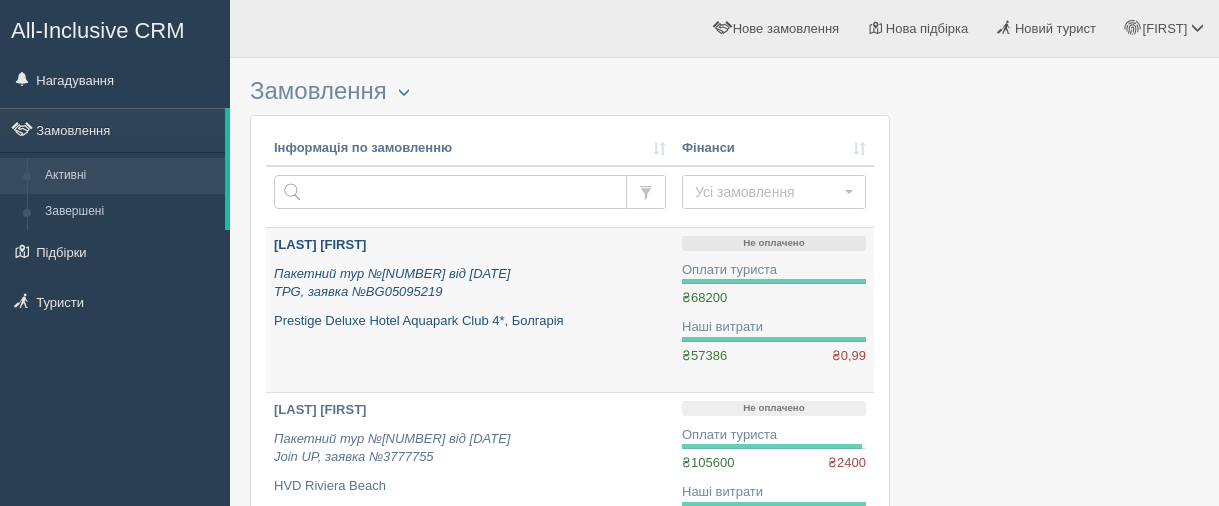 scroll, scrollTop: 0, scrollLeft: 0, axis: both 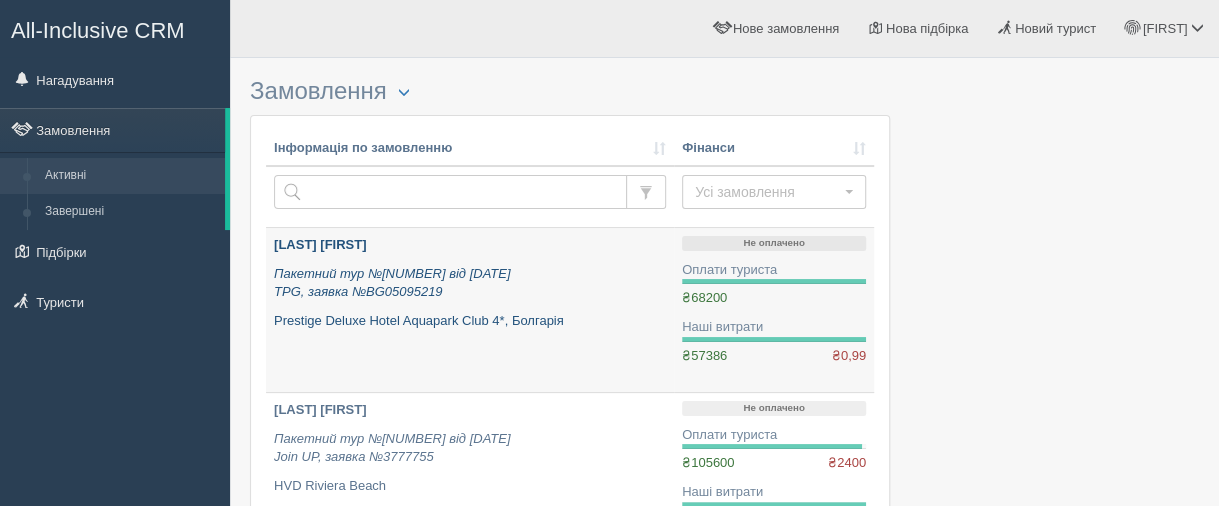 click on "[LAST] [FIRST]" at bounding box center [320, 244] 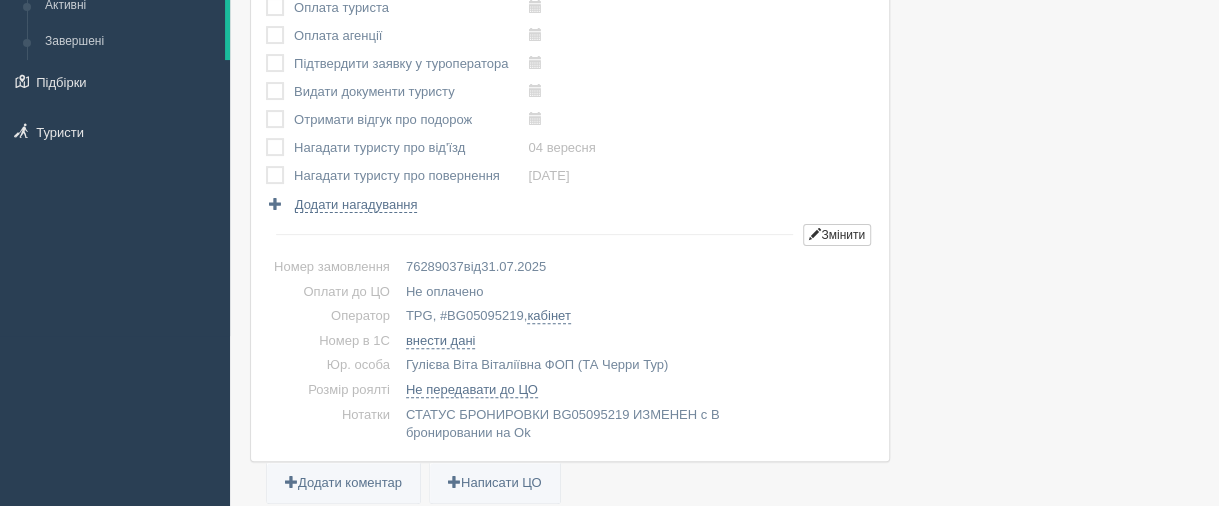 scroll, scrollTop: 0, scrollLeft: 0, axis: both 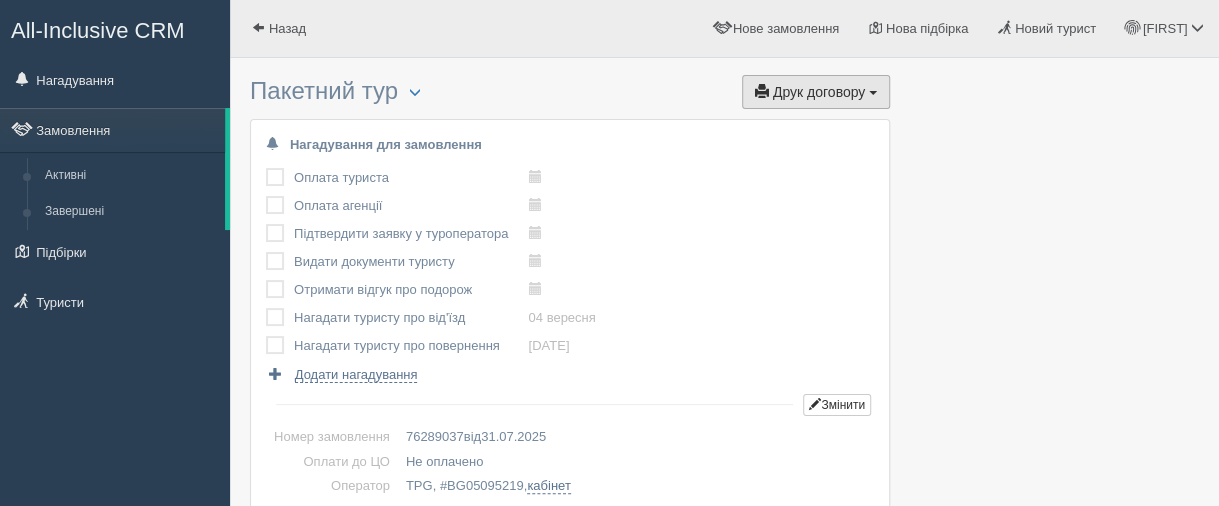 click on "Друк договору" at bounding box center [819, 92] 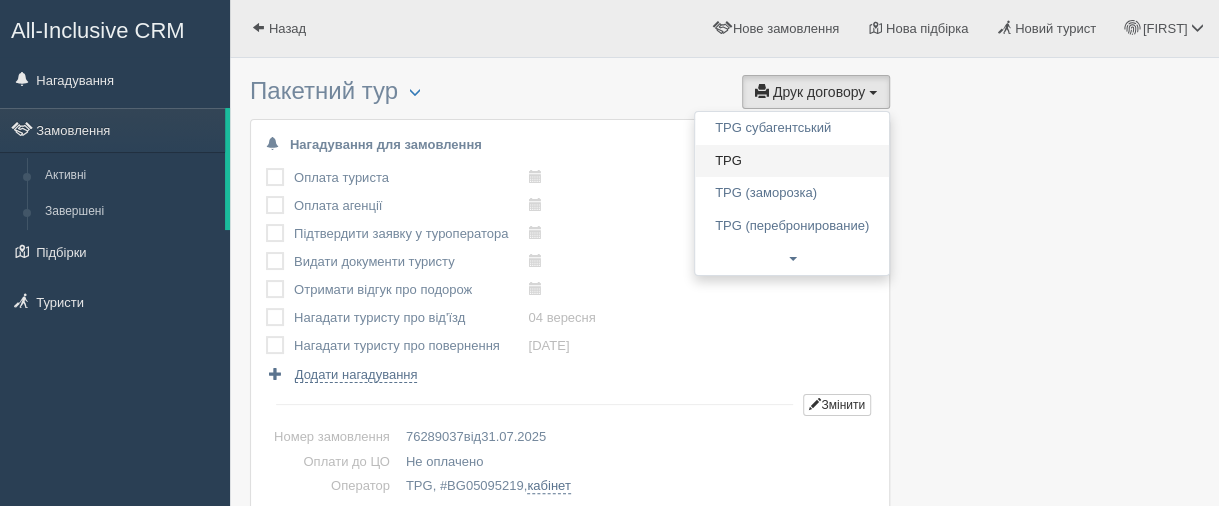 click on "TPG" at bounding box center [792, 161] 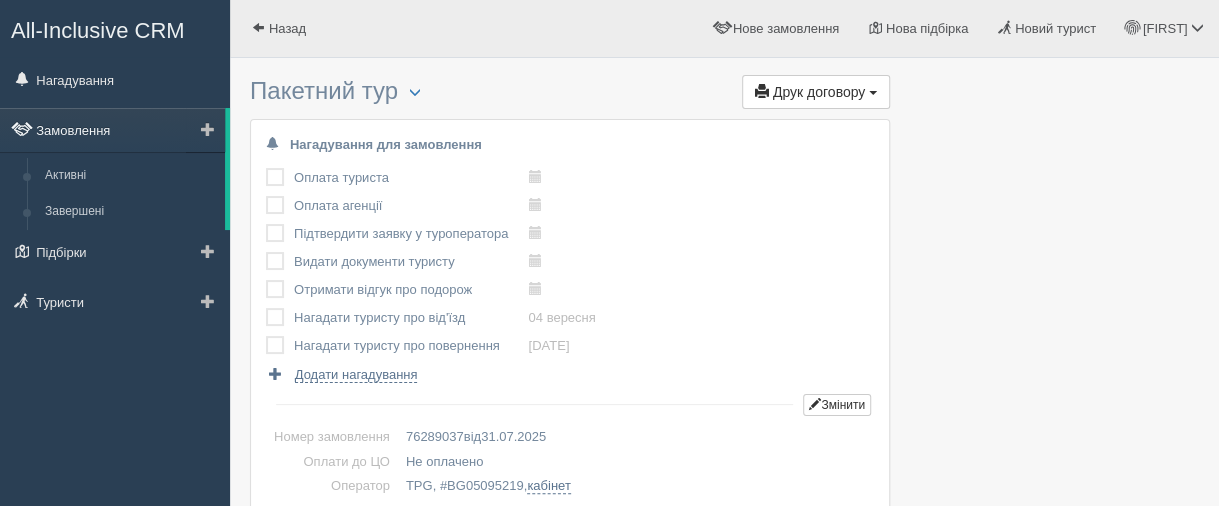 click on "Замовлення" at bounding box center [112, 130] 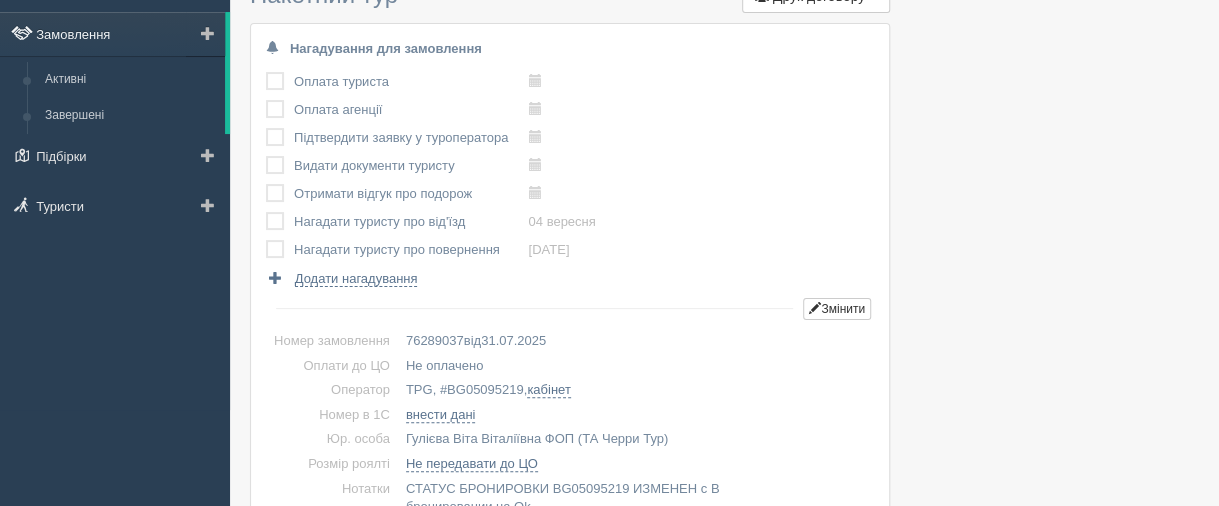 scroll, scrollTop: 0, scrollLeft: 0, axis: both 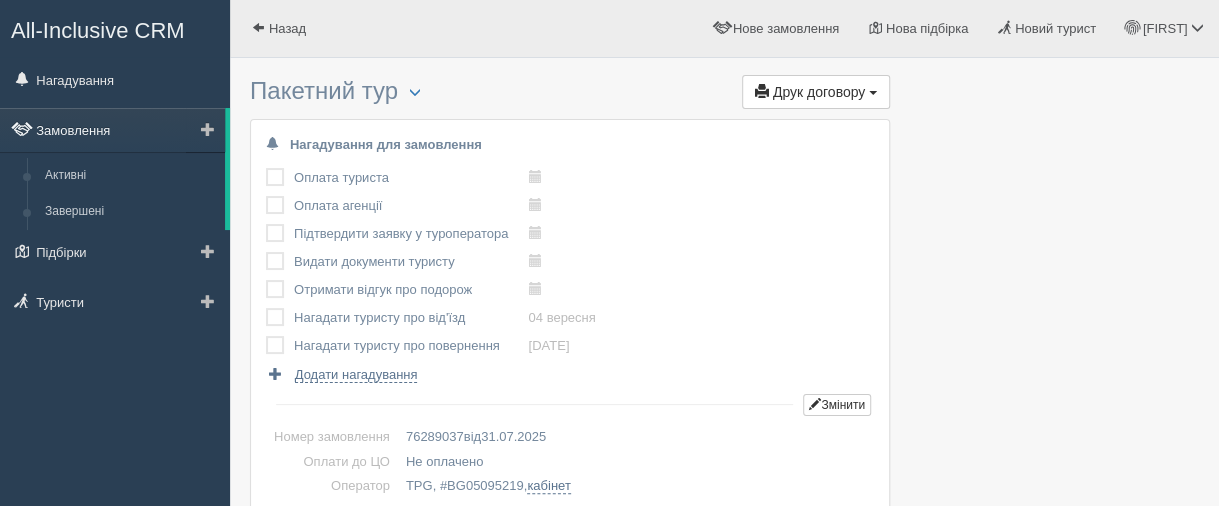 click on "Замовлення" at bounding box center (112, 130) 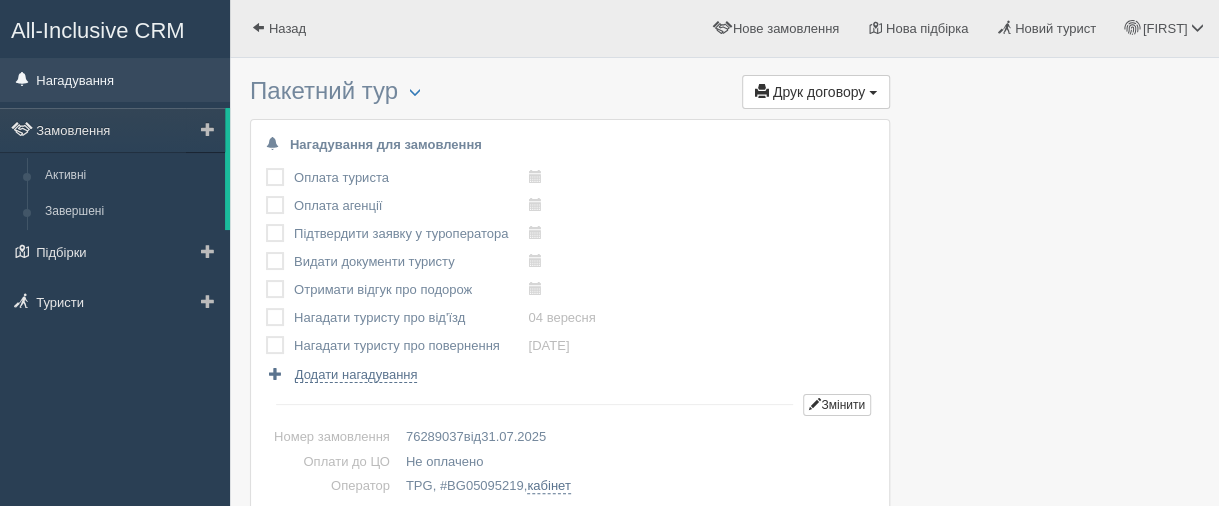 click on "Нагадування" at bounding box center [115, 80] 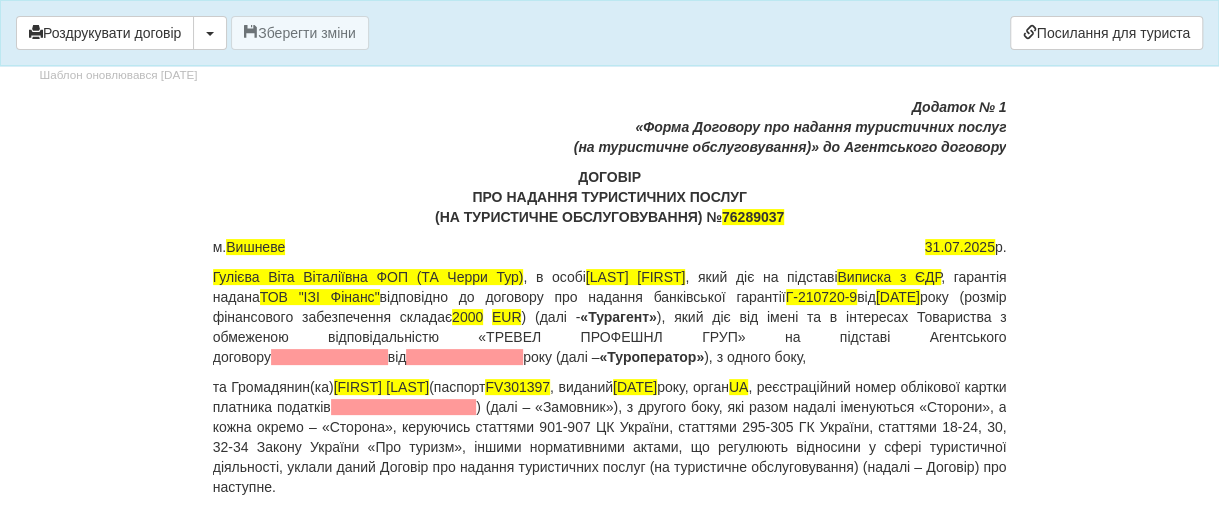 scroll, scrollTop: 200, scrollLeft: 0, axis: vertical 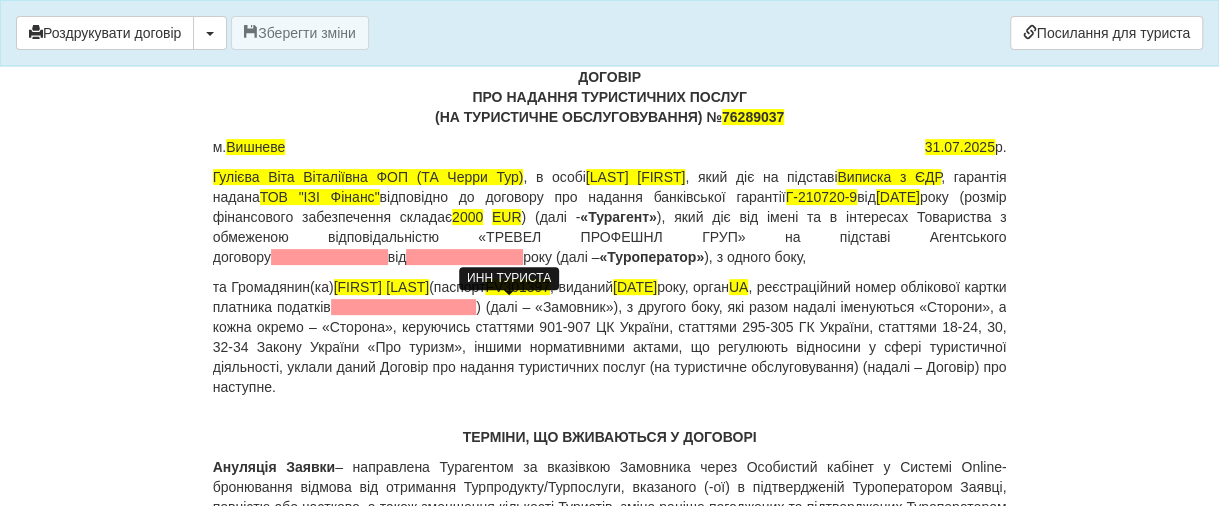 click at bounding box center [403, 307] 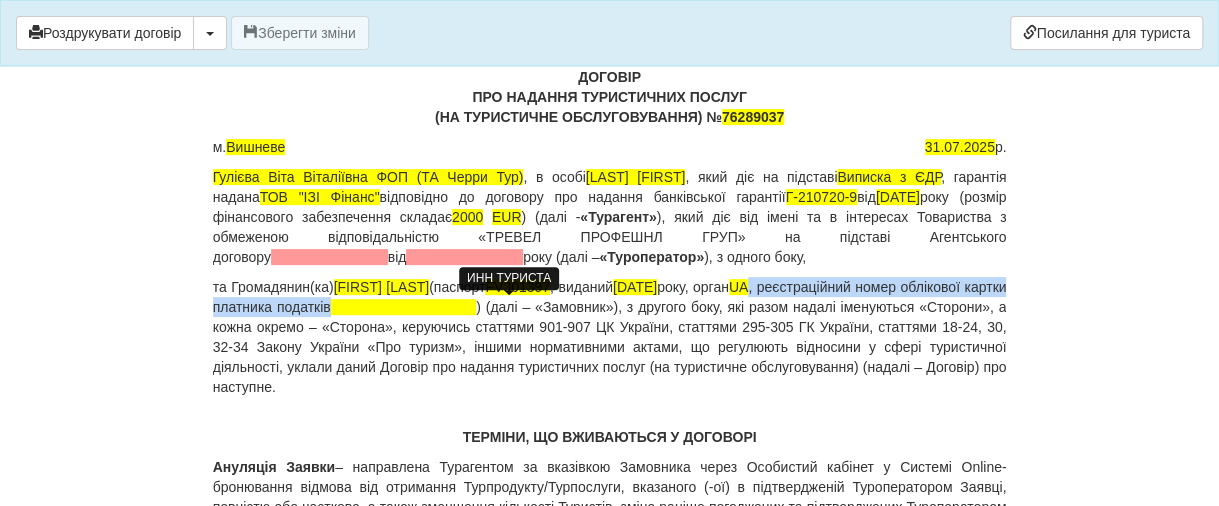 type 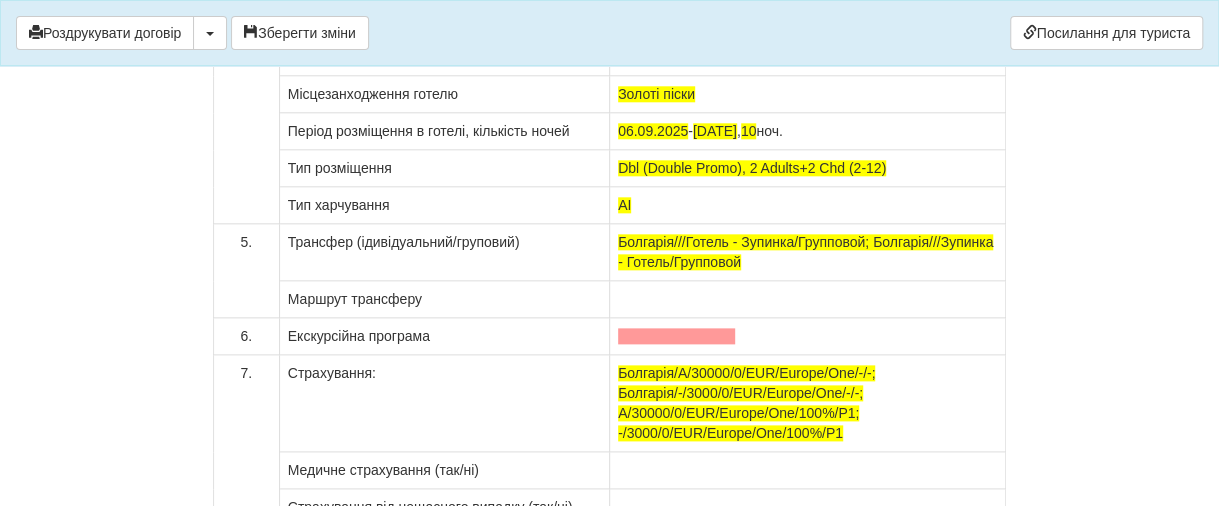 scroll, scrollTop: 15700, scrollLeft: 0, axis: vertical 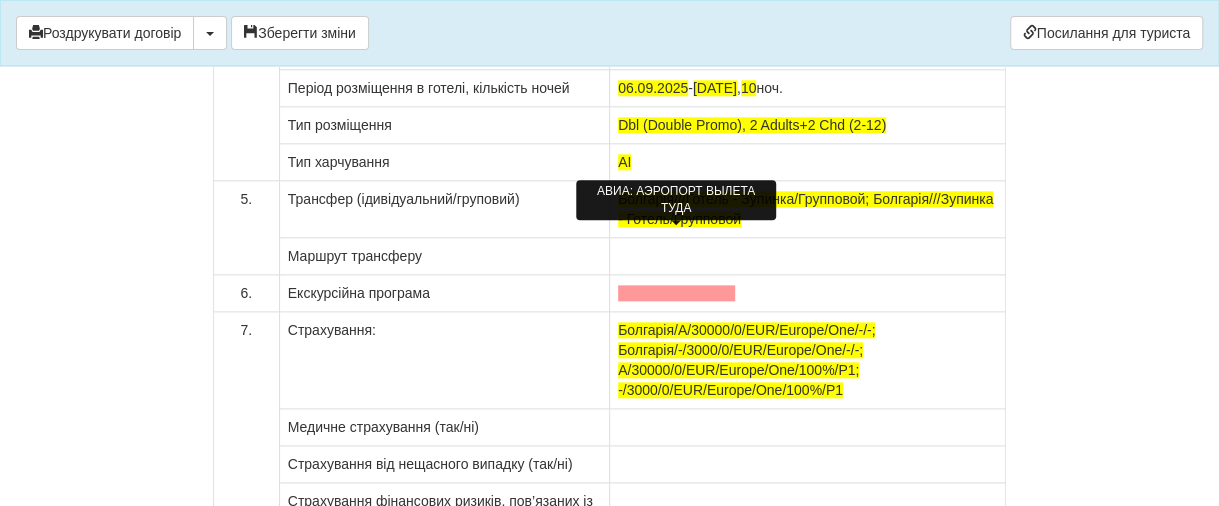 click at bounding box center [676, -60] 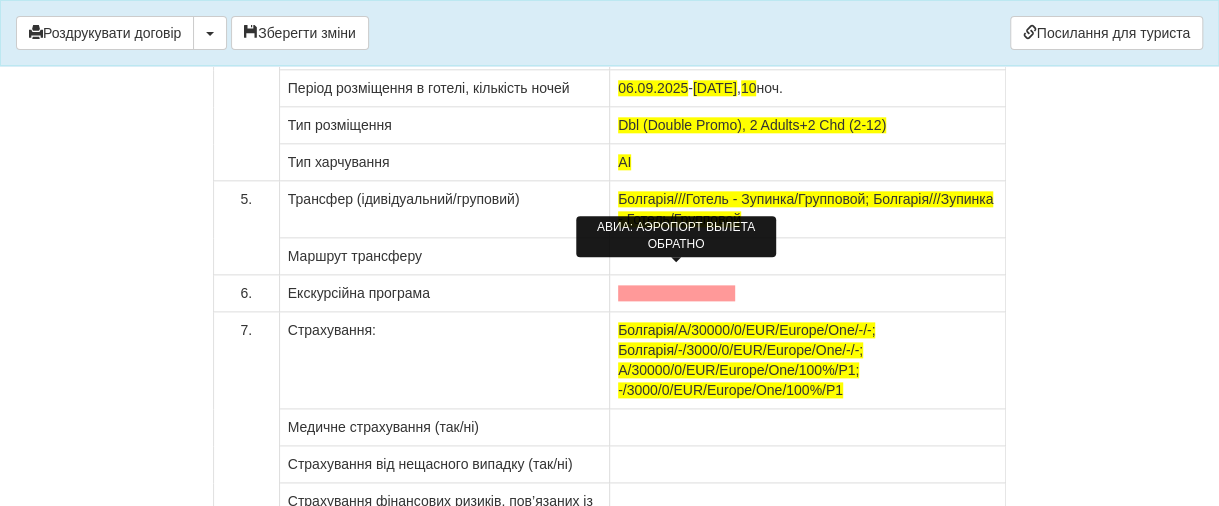 click at bounding box center [676, -23] 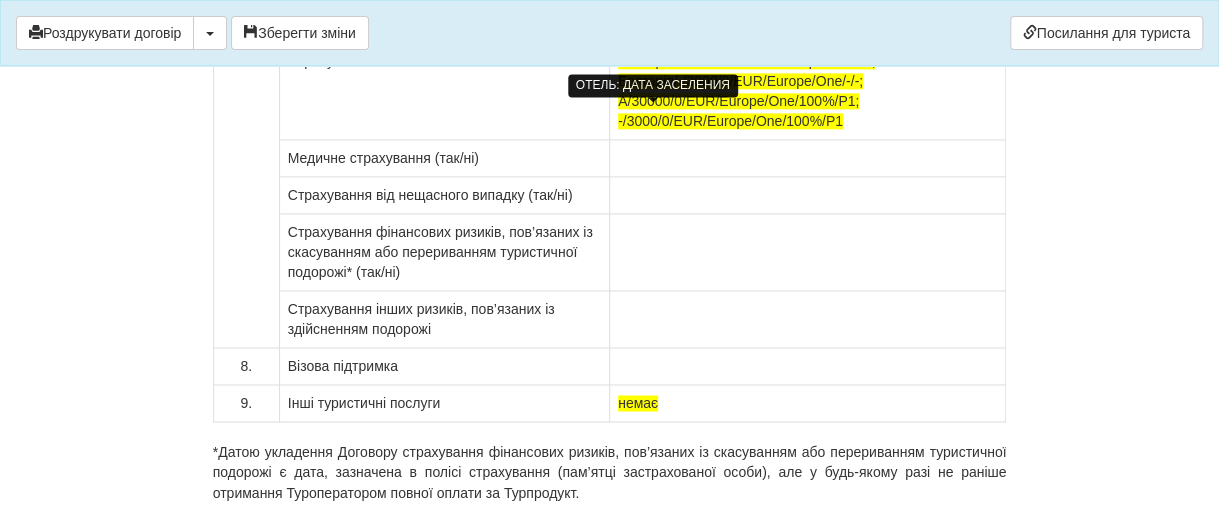 scroll, scrollTop: 16000, scrollLeft: 0, axis: vertical 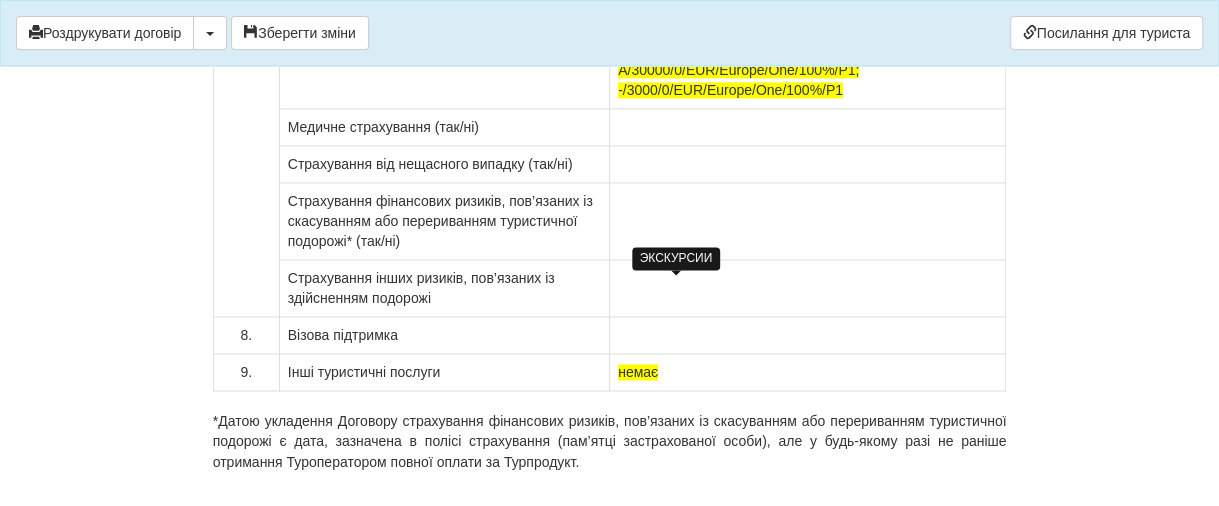 click at bounding box center (676, -7) 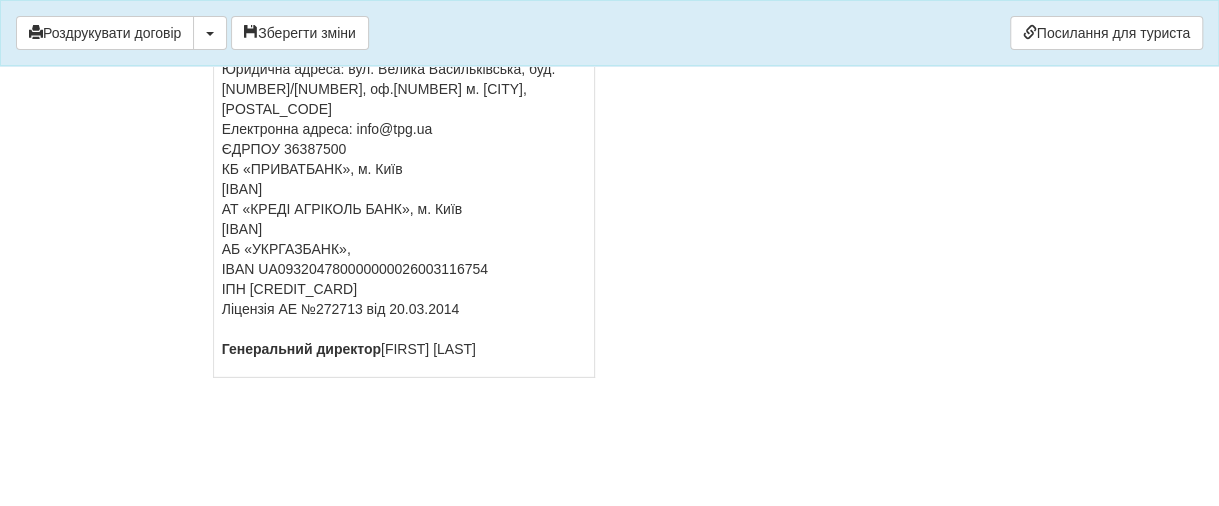 scroll, scrollTop: 17259, scrollLeft: 0, axis: vertical 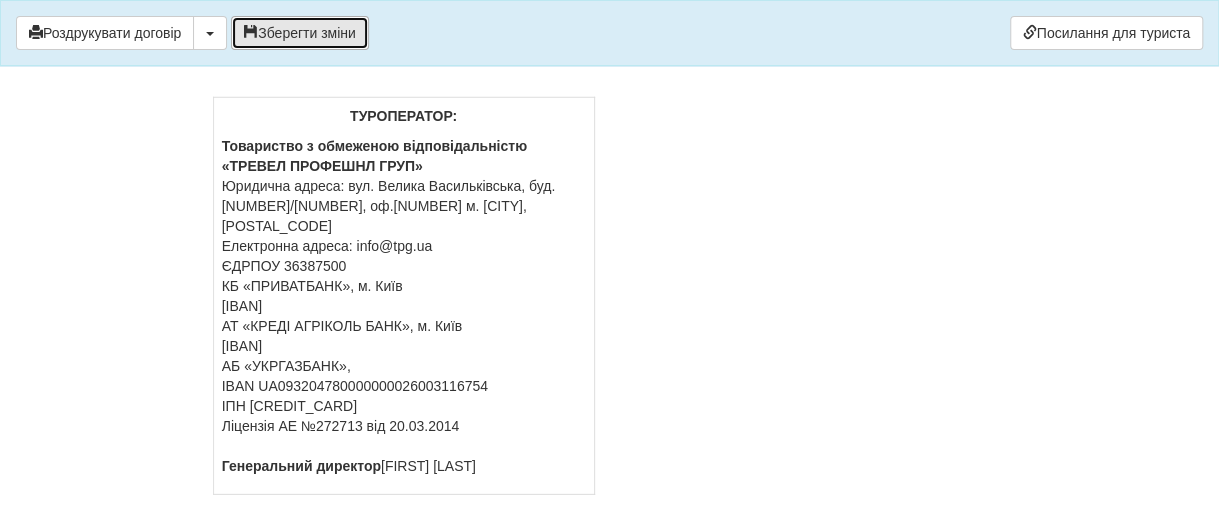 click on "Зберегти зміни" at bounding box center (300, 33) 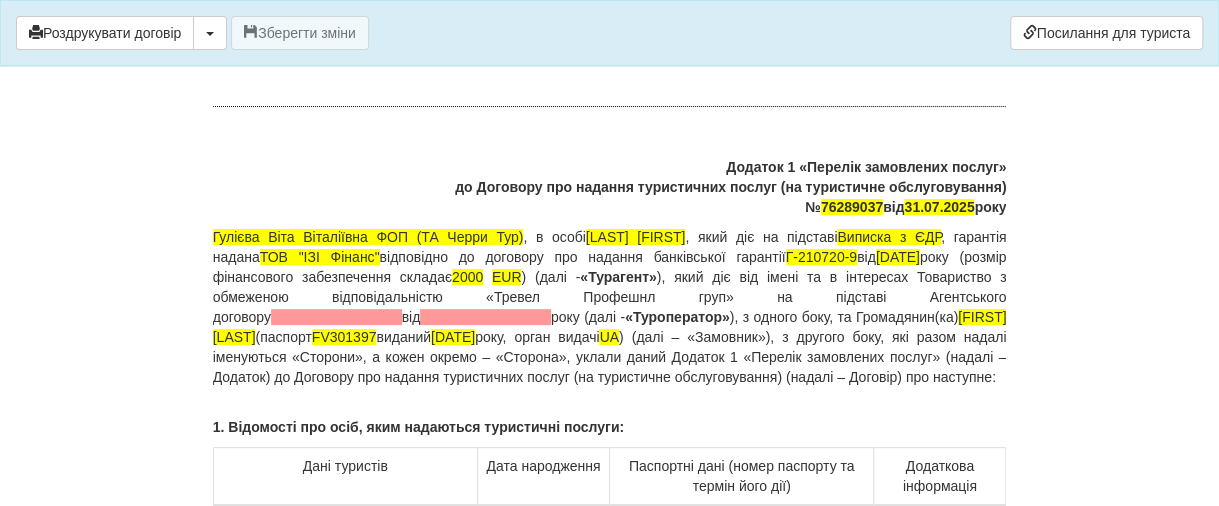scroll, scrollTop: 14759, scrollLeft: 0, axis: vertical 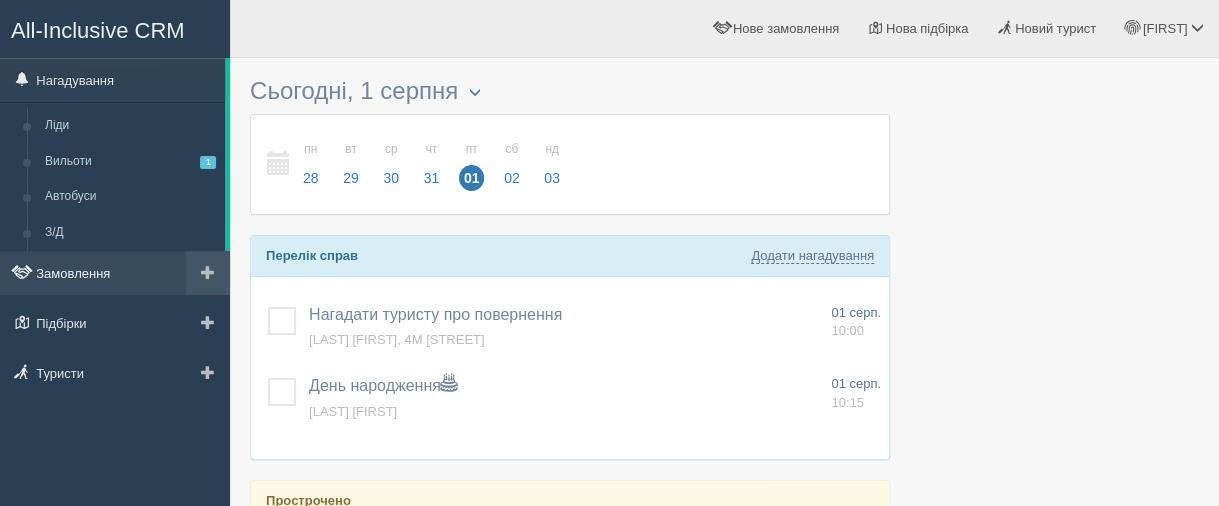 click on "Замовлення" at bounding box center [115, 273] 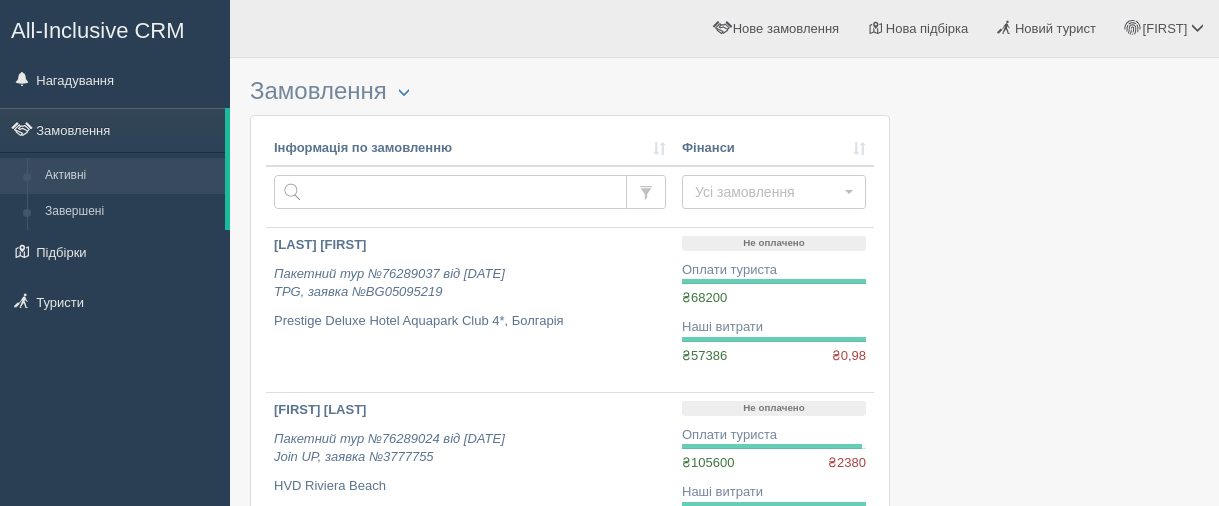 scroll, scrollTop: 0, scrollLeft: 0, axis: both 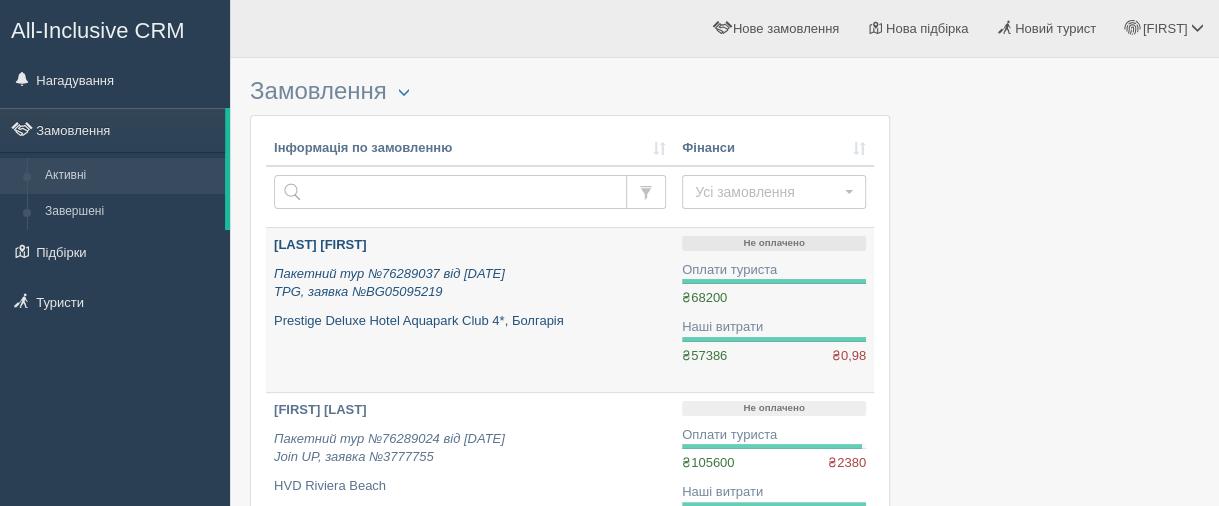 click on "[LAST] [FIRST]" at bounding box center [320, 244] 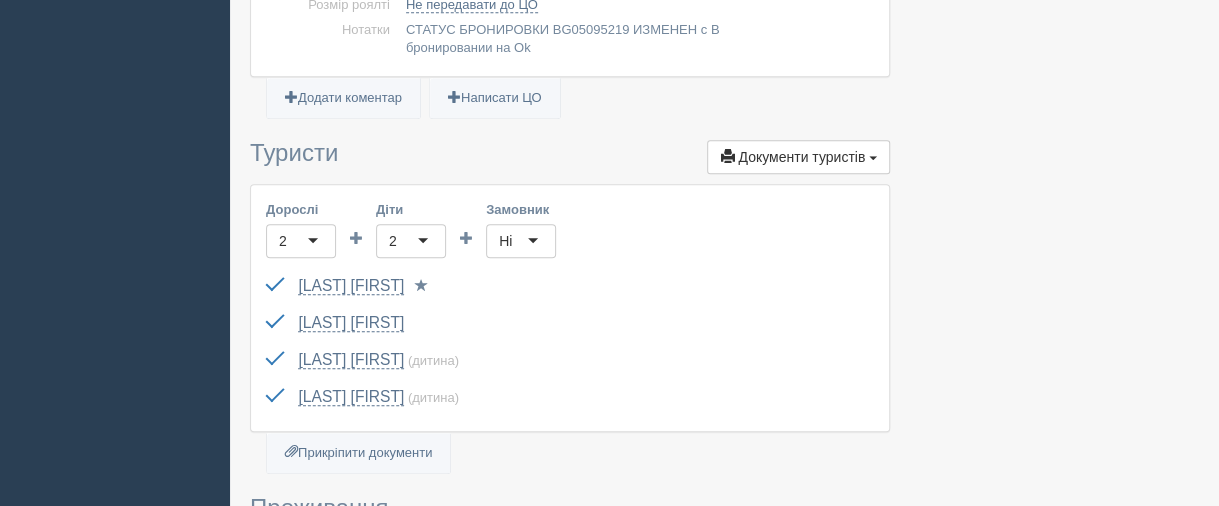 scroll, scrollTop: 600, scrollLeft: 0, axis: vertical 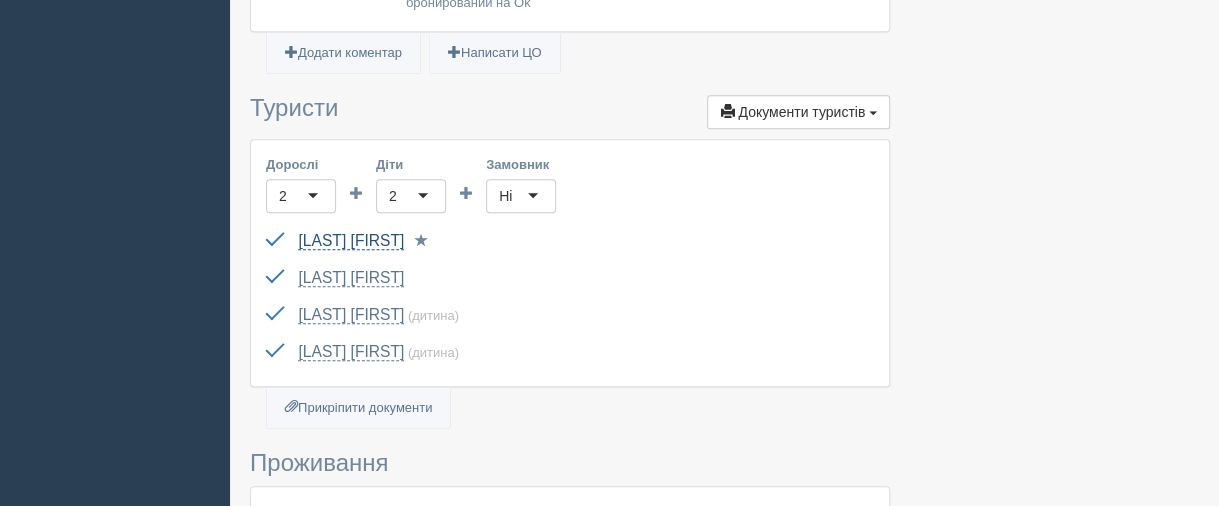 click on "USENKO VIKTORIIA" at bounding box center (351, 241) 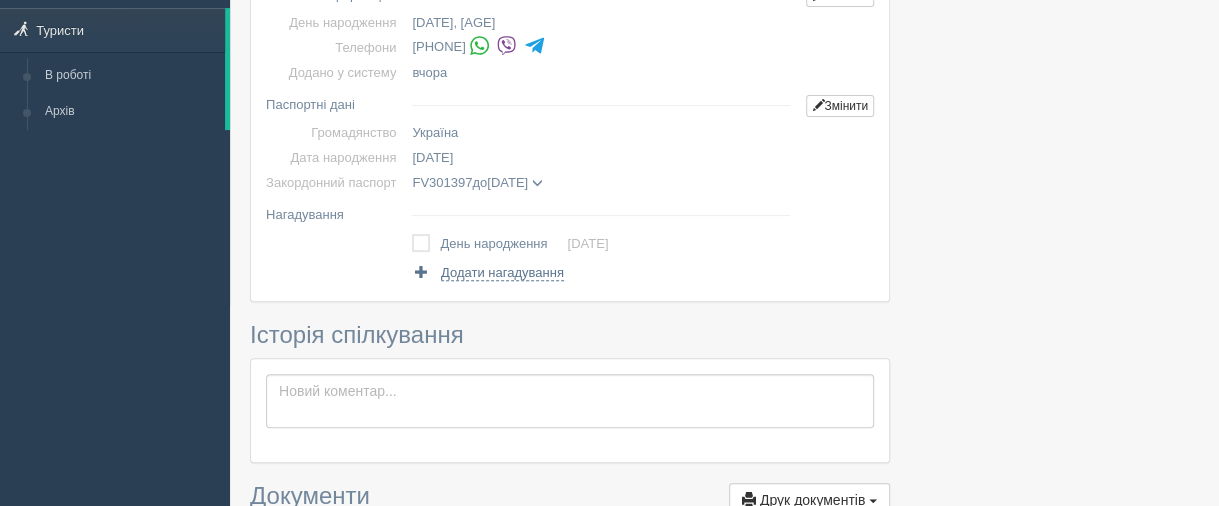 scroll, scrollTop: 100, scrollLeft: 0, axis: vertical 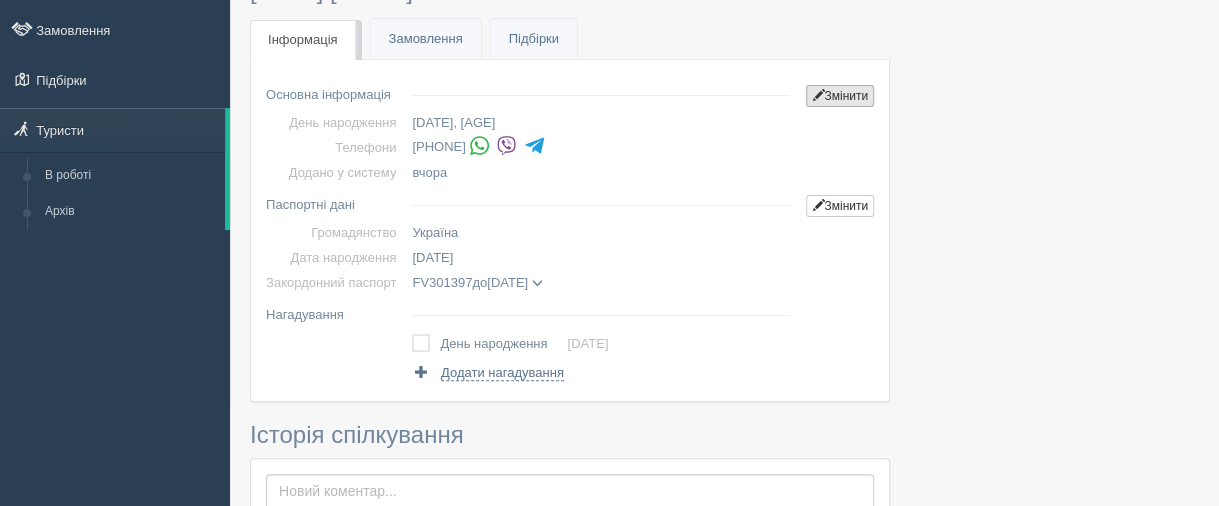 click on "Змінити" at bounding box center (840, 96) 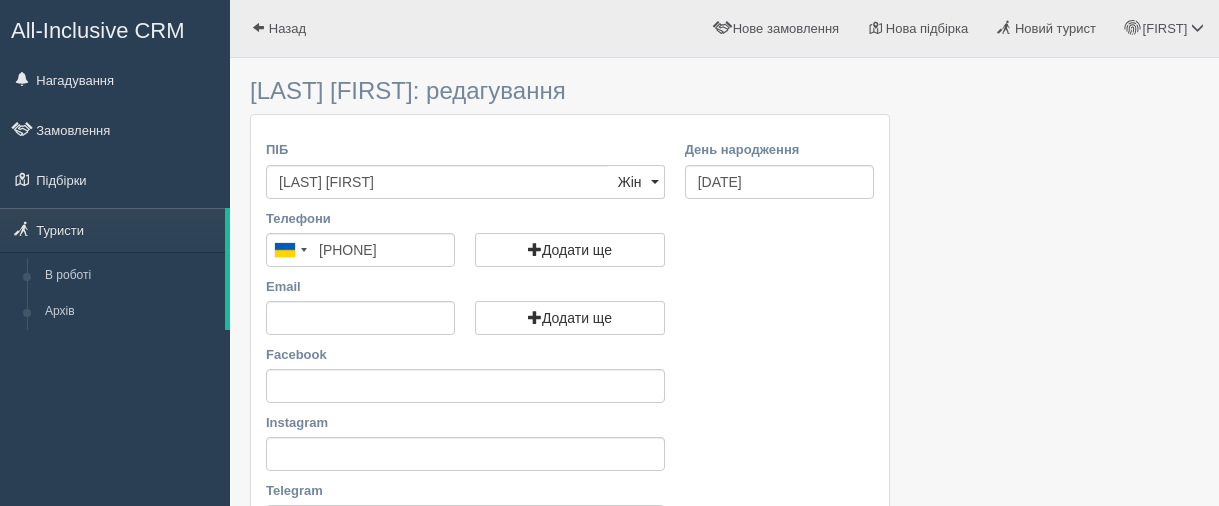 scroll, scrollTop: 0, scrollLeft: 0, axis: both 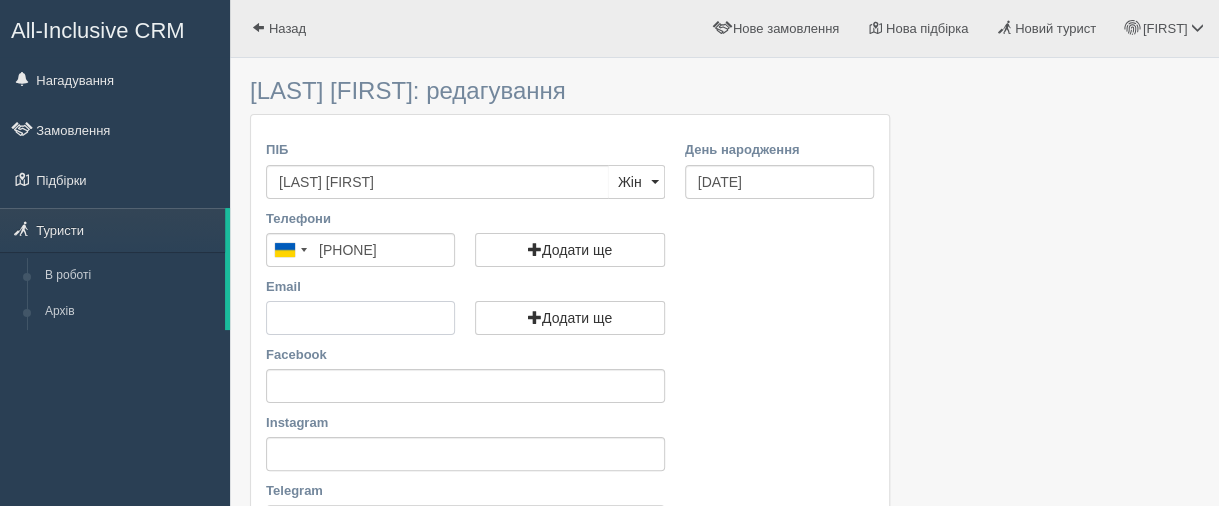 click on "Email" at bounding box center (360, 318) 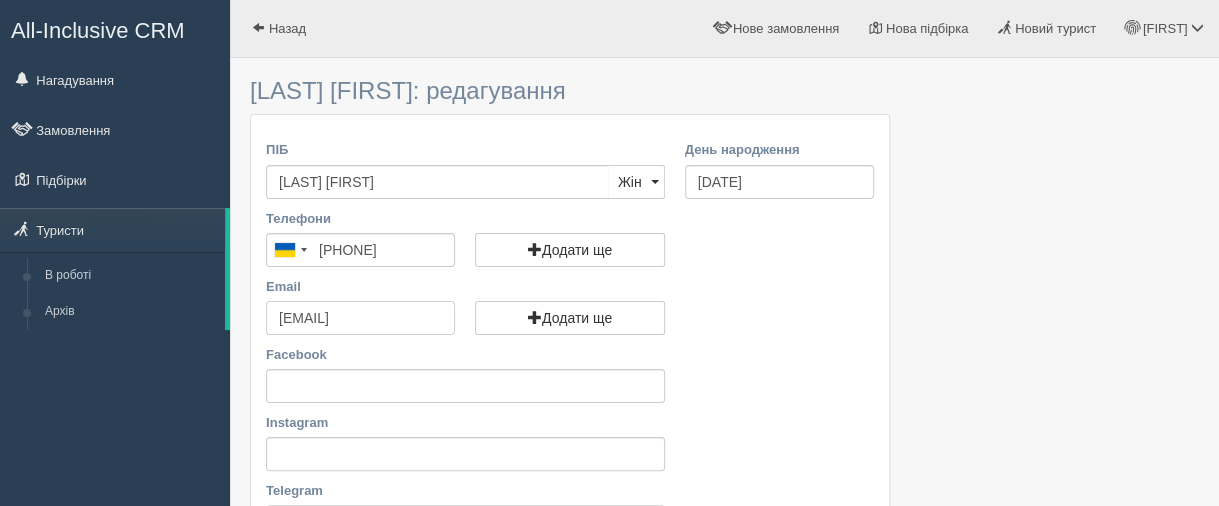 scroll, scrollTop: 0, scrollLeft: 24, axis: horizontal 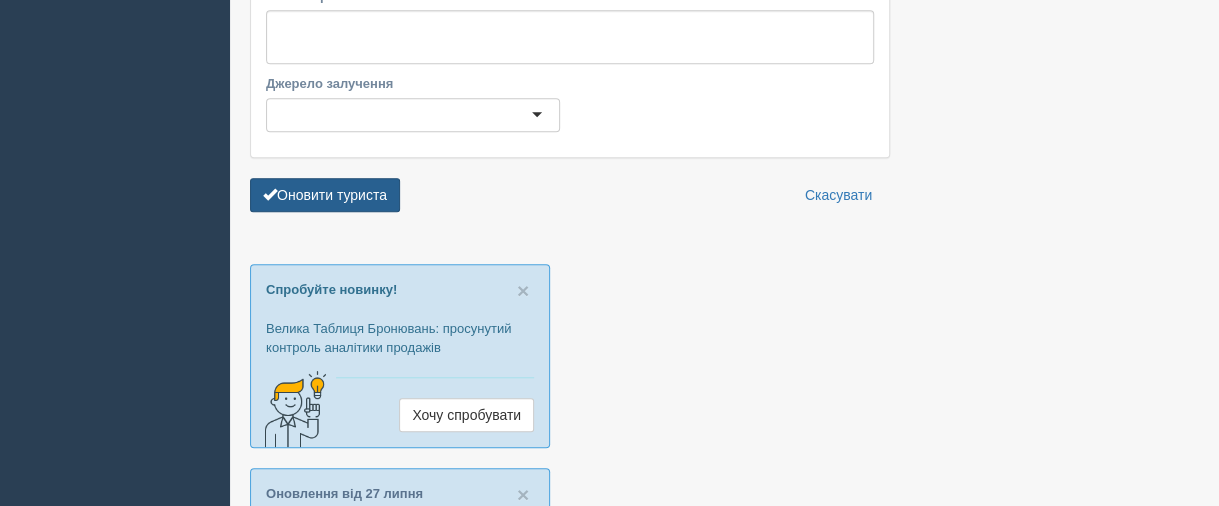 type on "[EMAIL]" 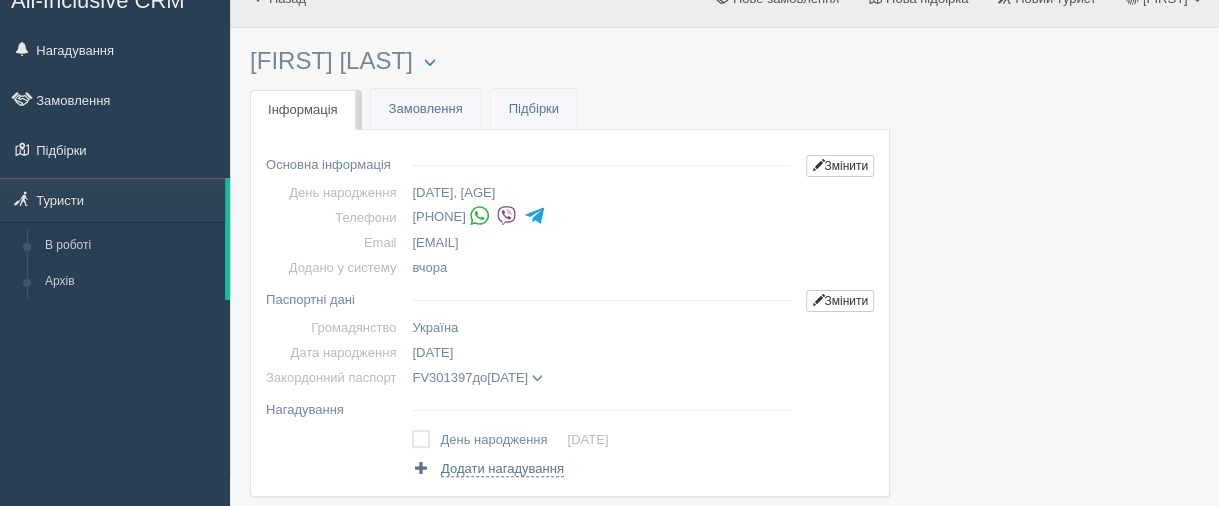 scroll, scrollTop: 0, scrollLeft: 0, axis: both 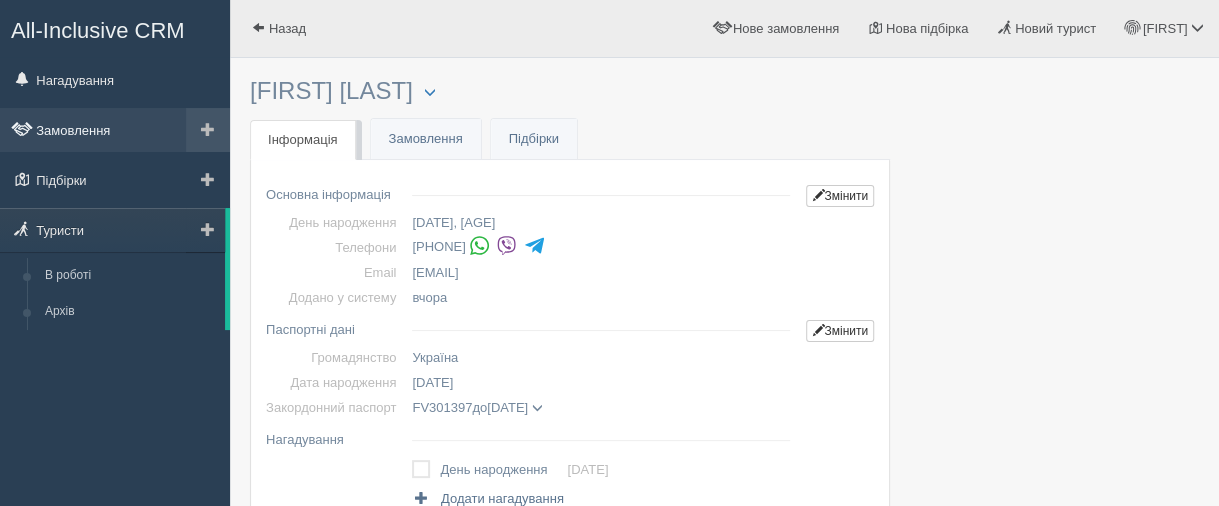 click on "Замовлення" at bounding box center (115, 130) 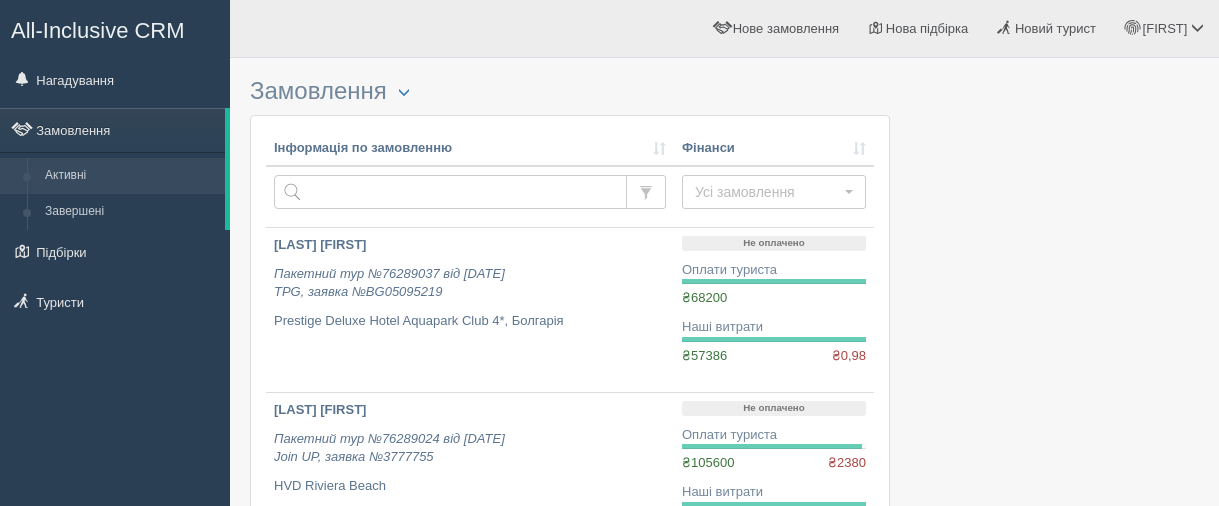scroll, scrollTop: 0, scrollLeft: 0, axis: both 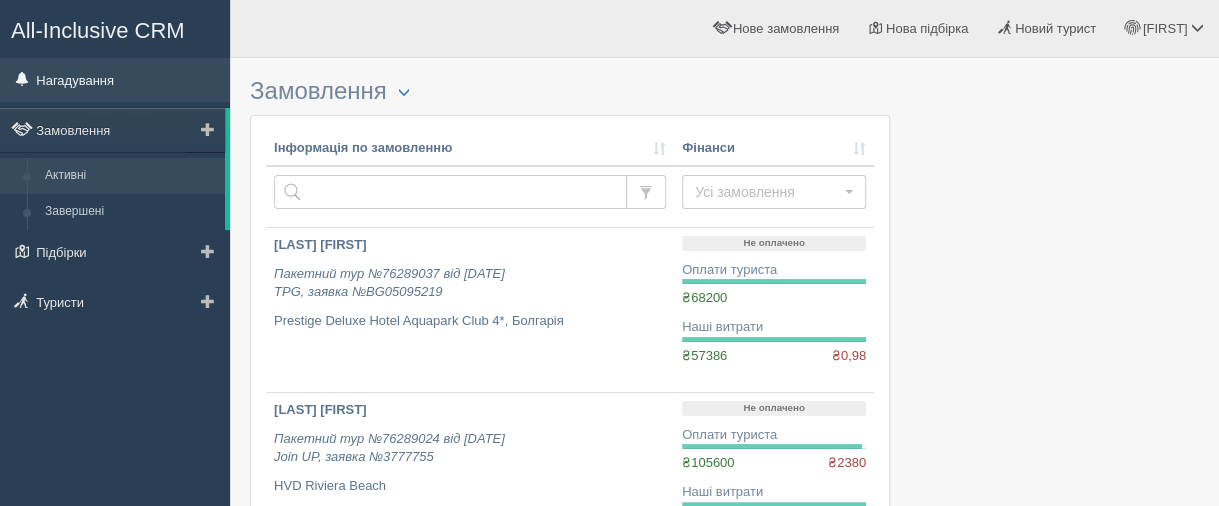 click on "Нагадування" at bounding box center (115, 80) 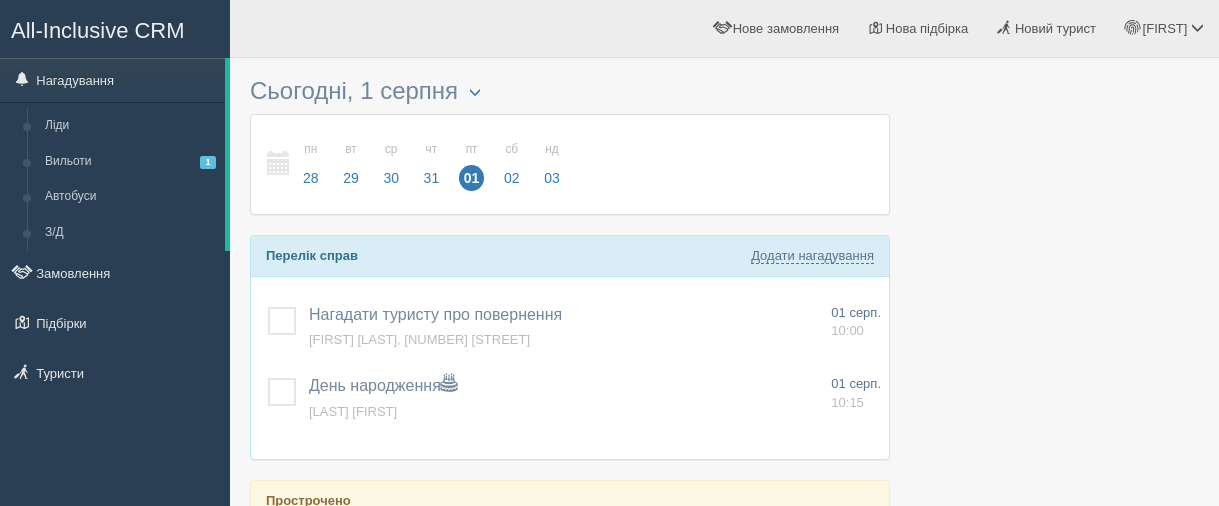 scroll, scrollTop: 0, scrollLeft: 0, axis: both 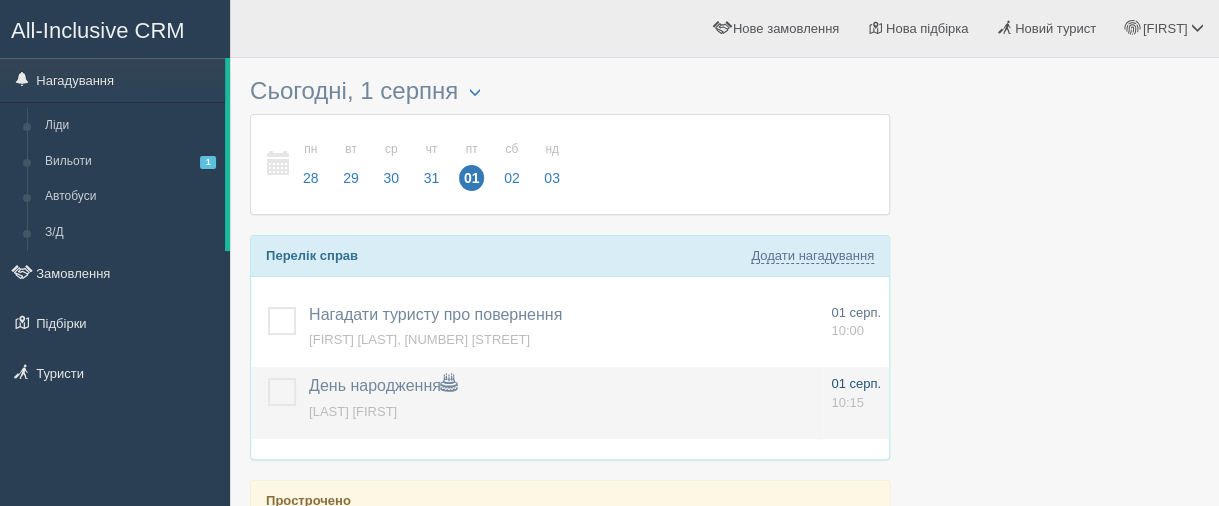 drag, startPoint x: 1034, startPoint y: 485, endPoint x: 863, endPoint y: 390, distance: 195.61697 